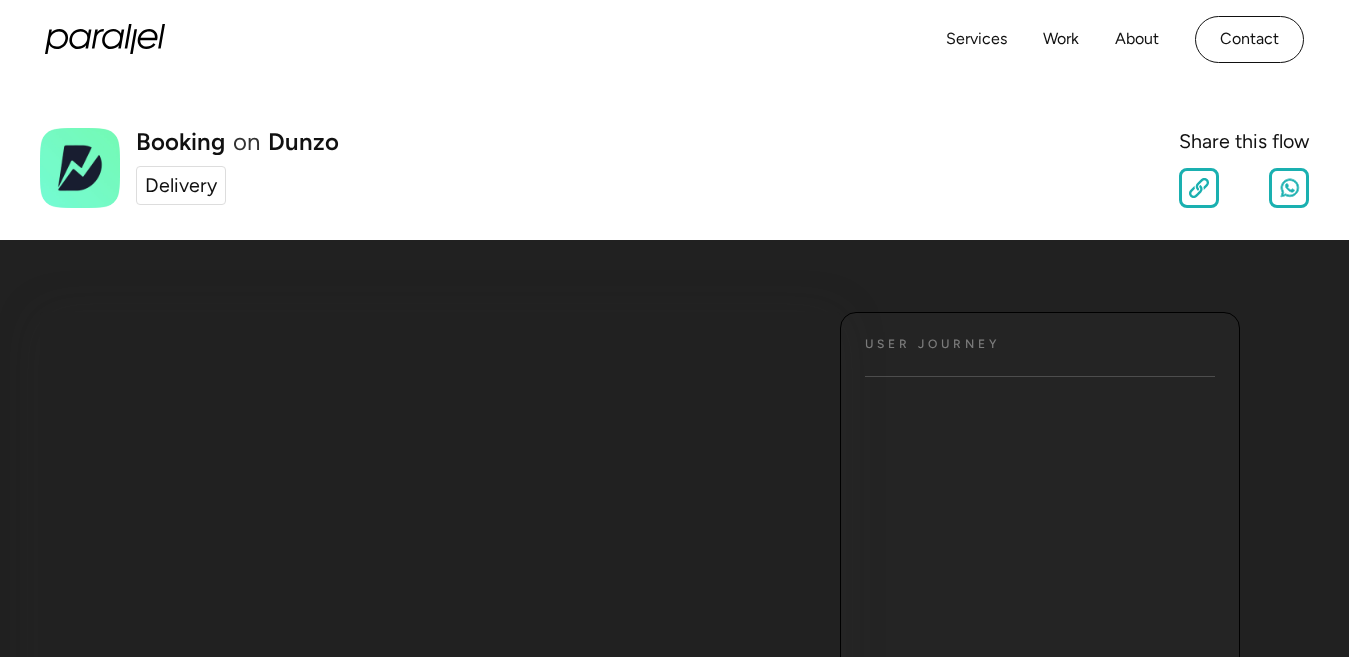 scroll, scrollTop: 0, scrollLeft: 0, axis: both 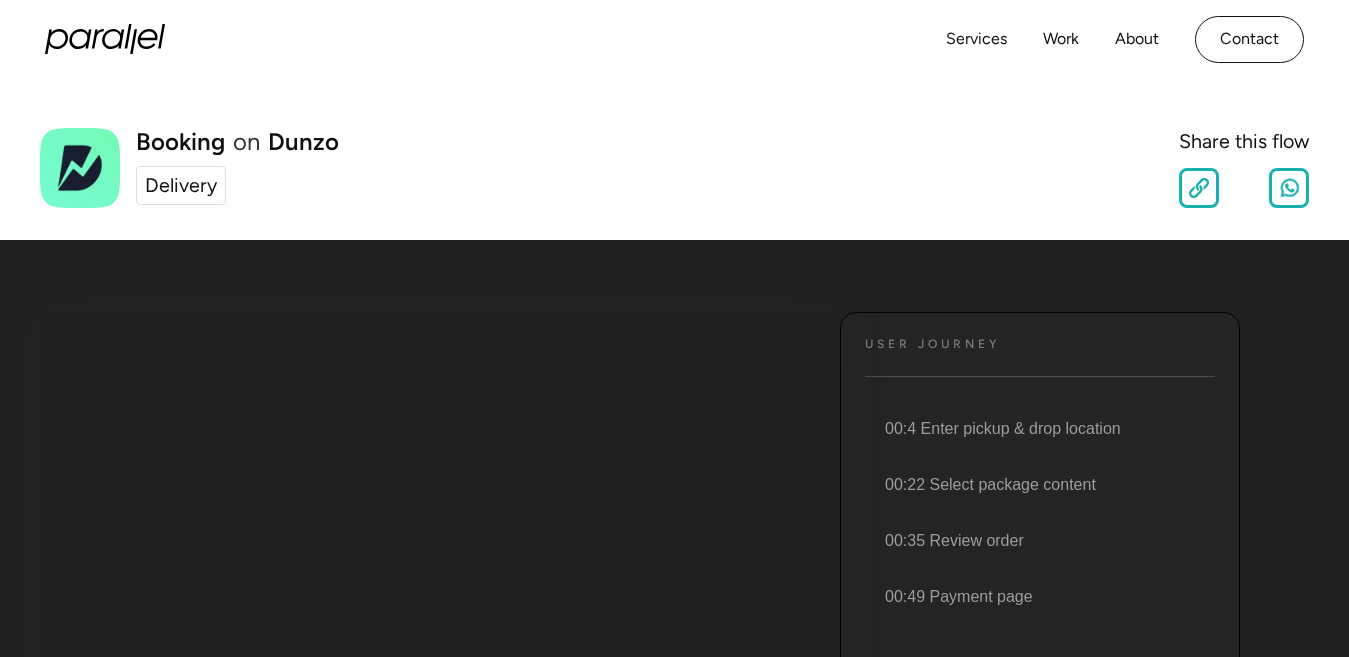 click on "Delivery" at bounding box center (181, 186) 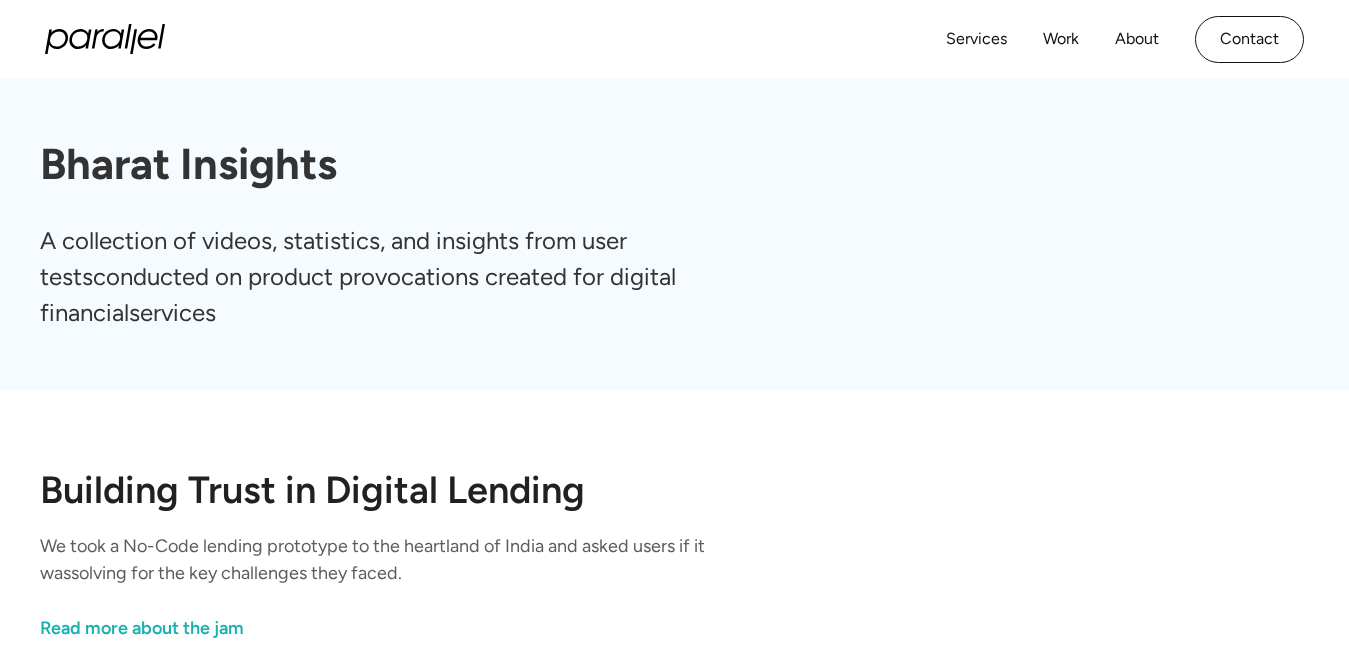 scroll, scrollTop: 0, scrollLeft: 0, axis: both 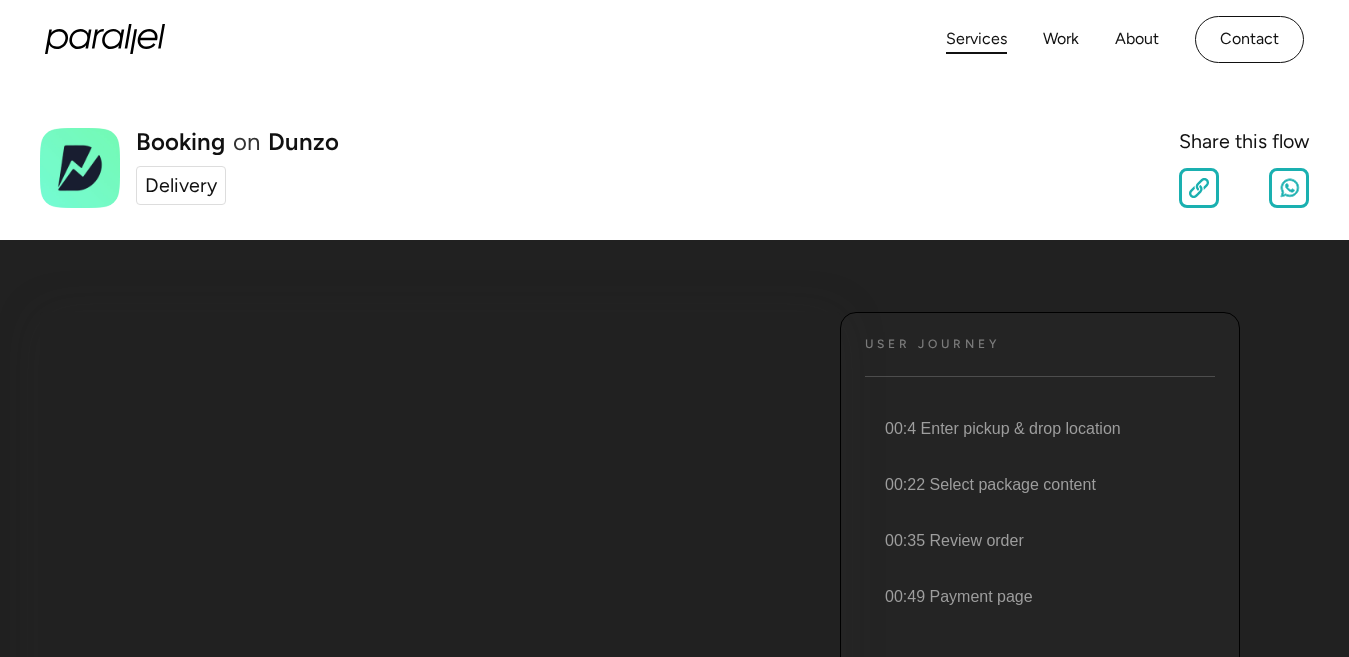 click on "Services" at bounding box center (976, 39) 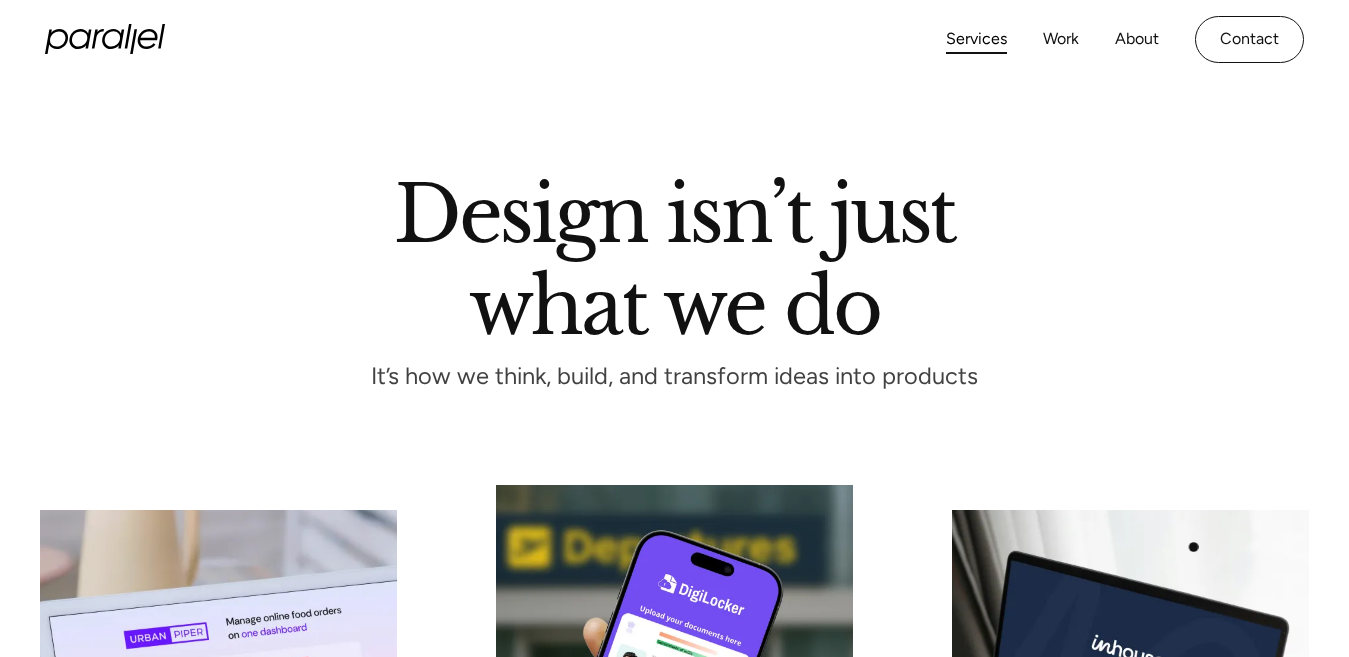 scroll, scrollTop: 0, scrollLeft: 0, axis: both 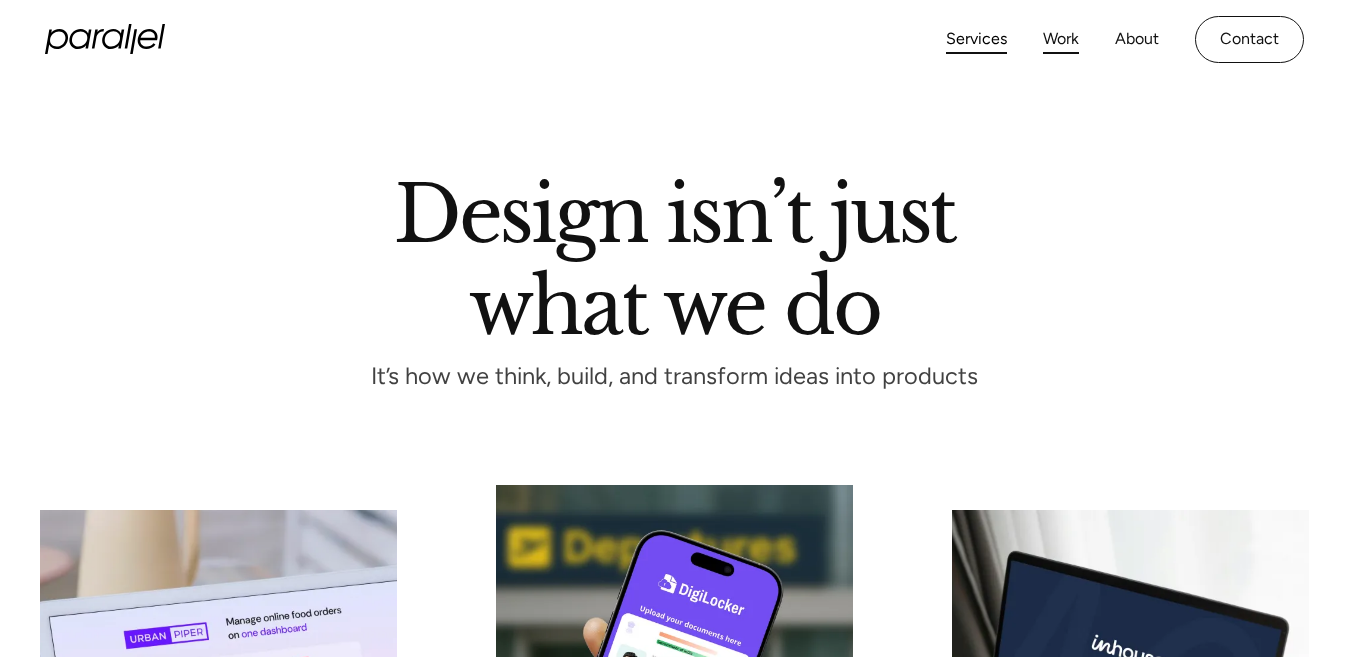 click on "Work" at bounding box center [1061, 39] 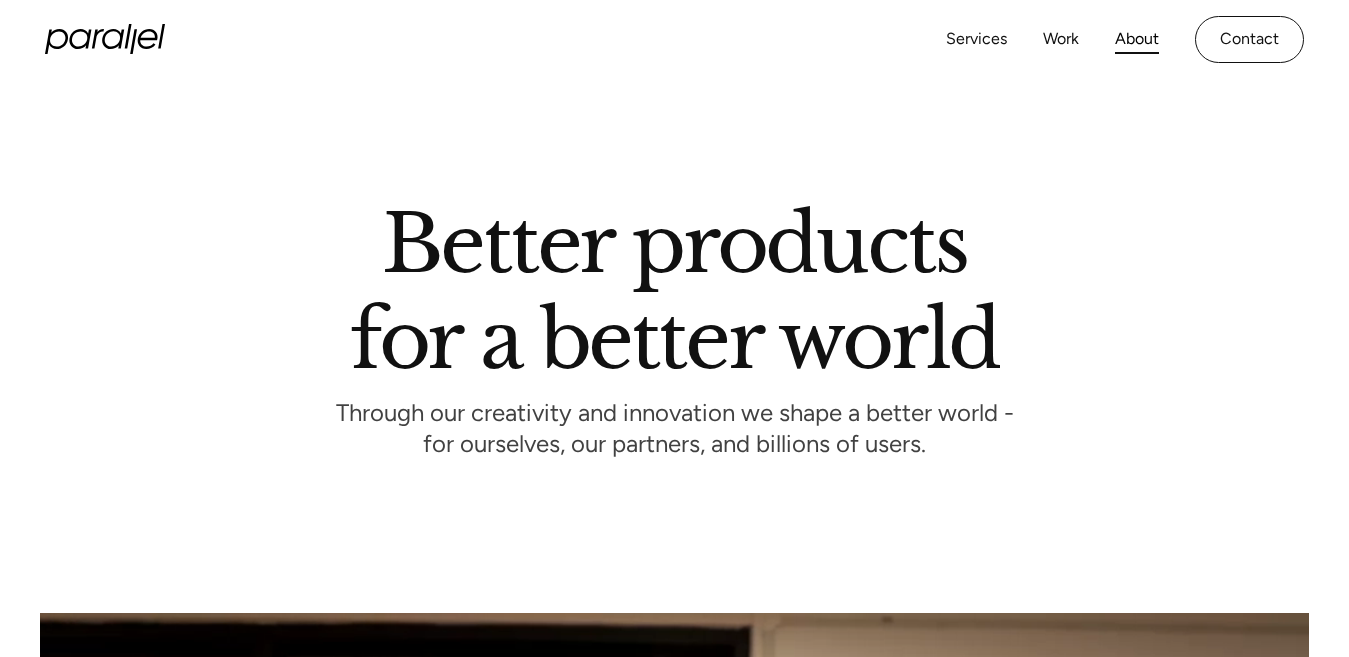 scroll, scrollTop: 0, scrollLeft: 0, axis: both 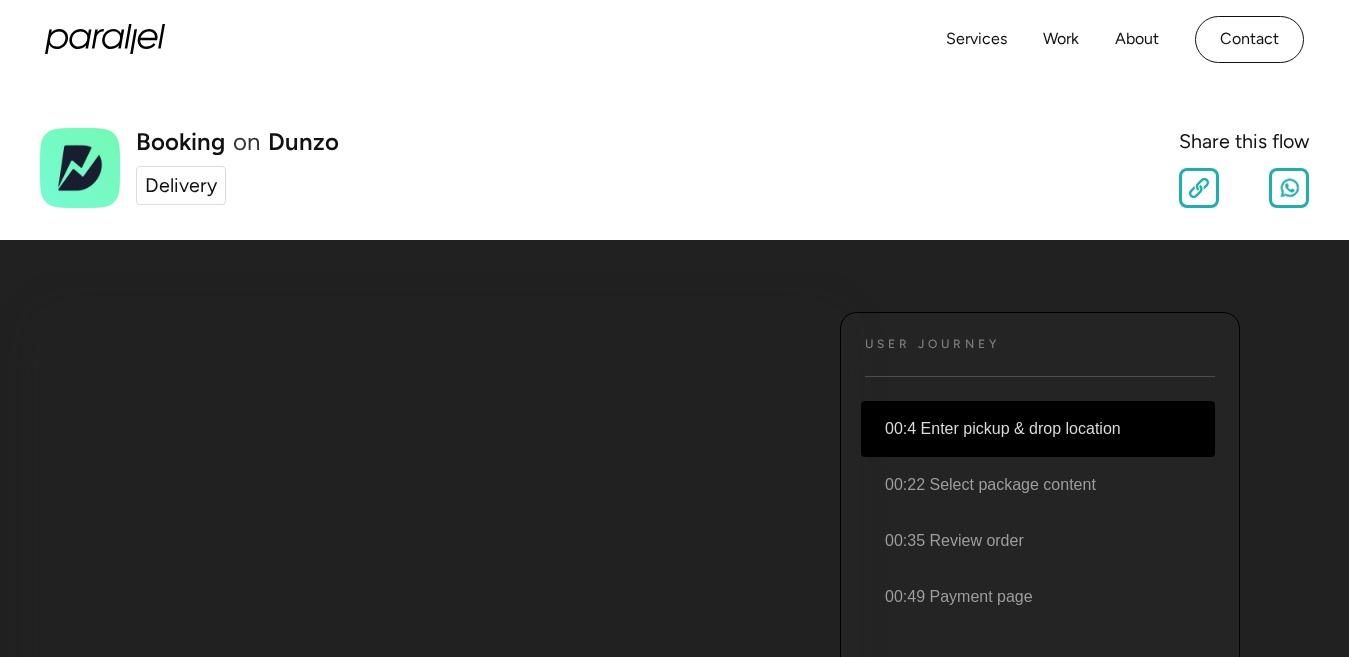 click on "00:4 Enter pickup & drop location" at bounding box center [1038, 429] 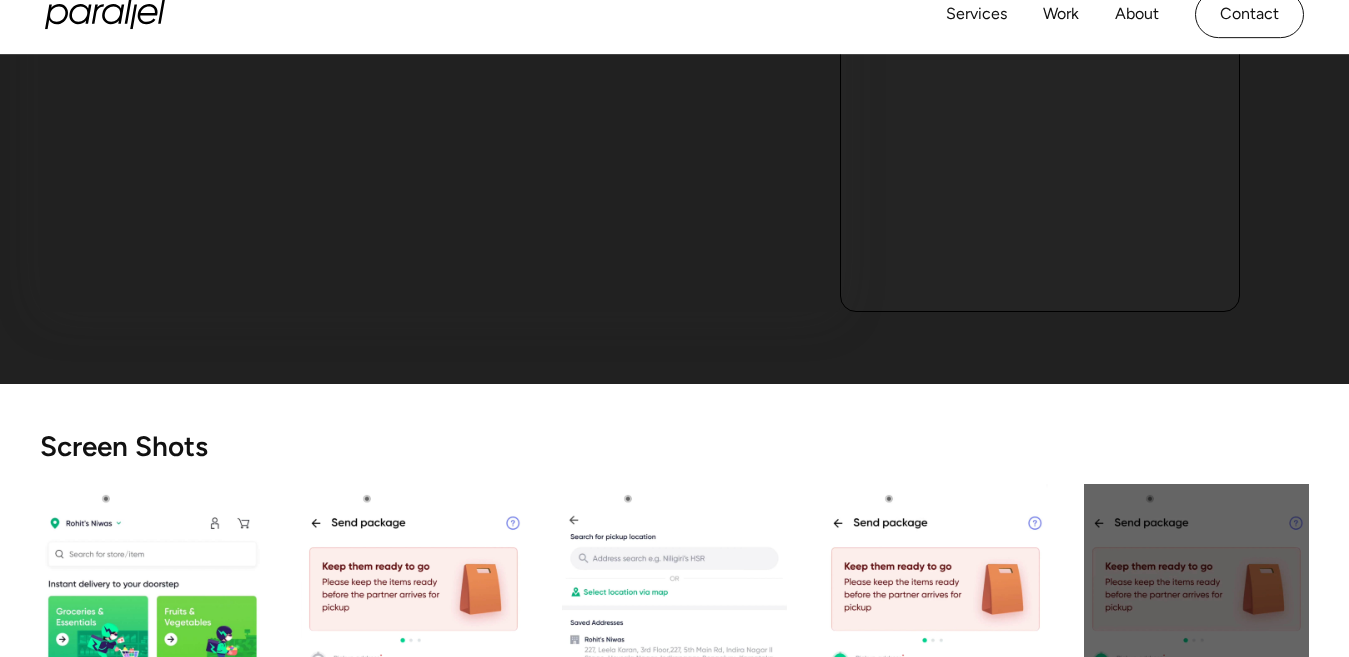 scroll, scrollTop: 0, scrollLeft: 0, axis: both 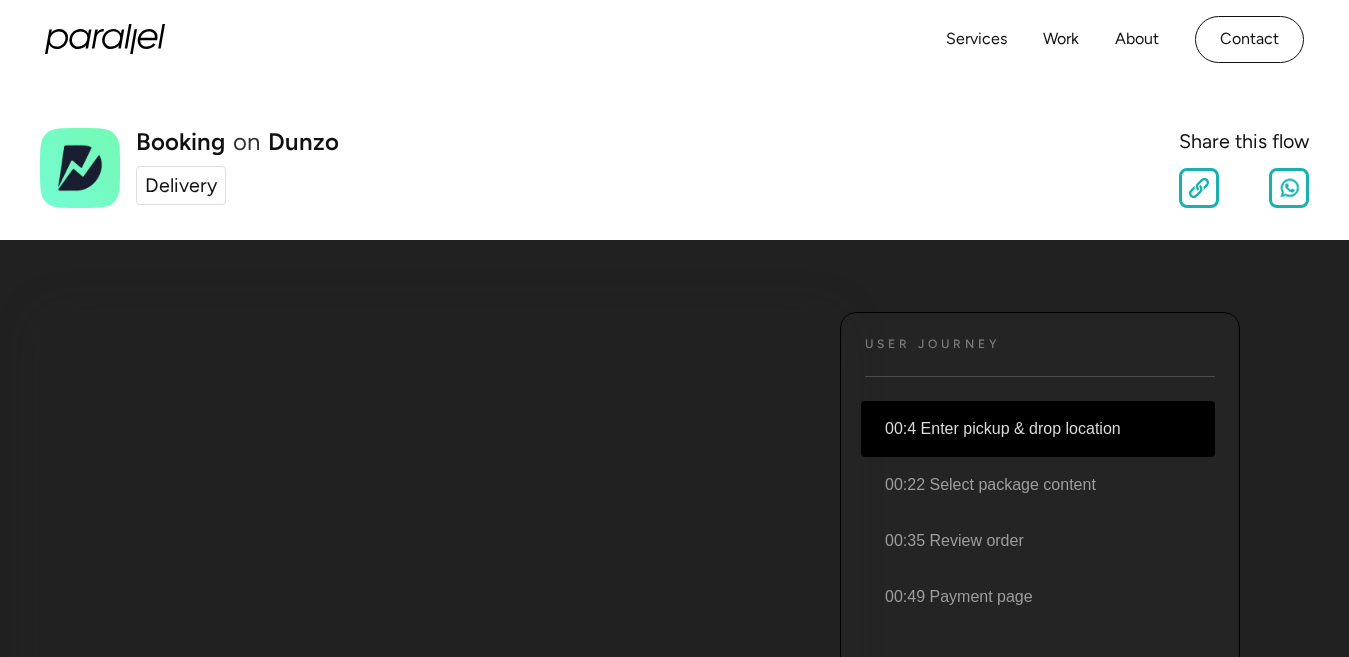 click on "Delivery" at bounding box center (181, 186) 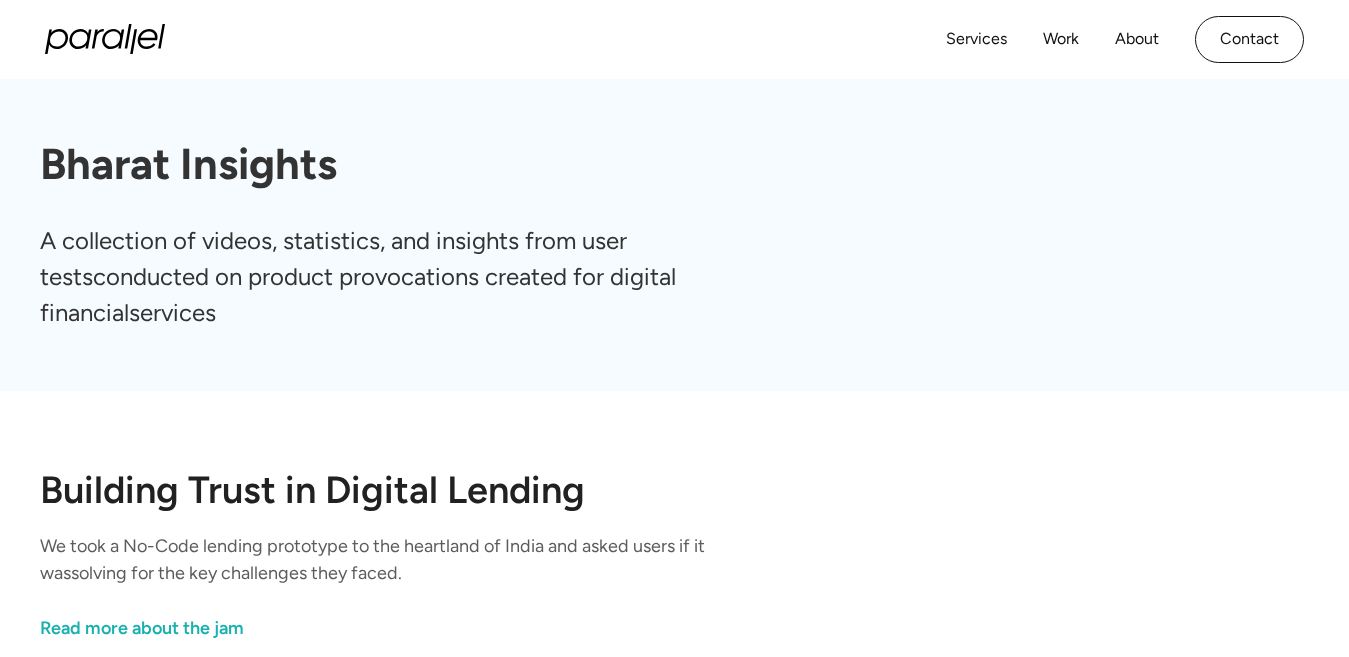 scroll, scrollTop: 0, scrollLeft: 0, axis: both 